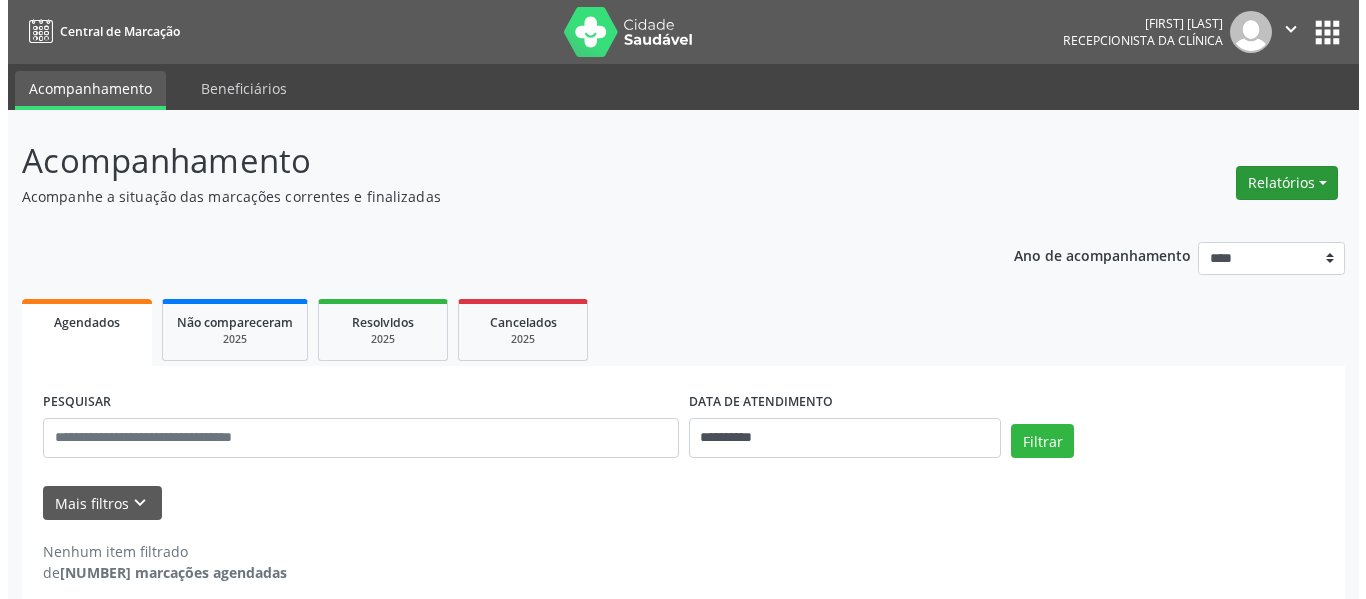 scroll, scrollTop: 0, scrollLeft: 0, axis: both 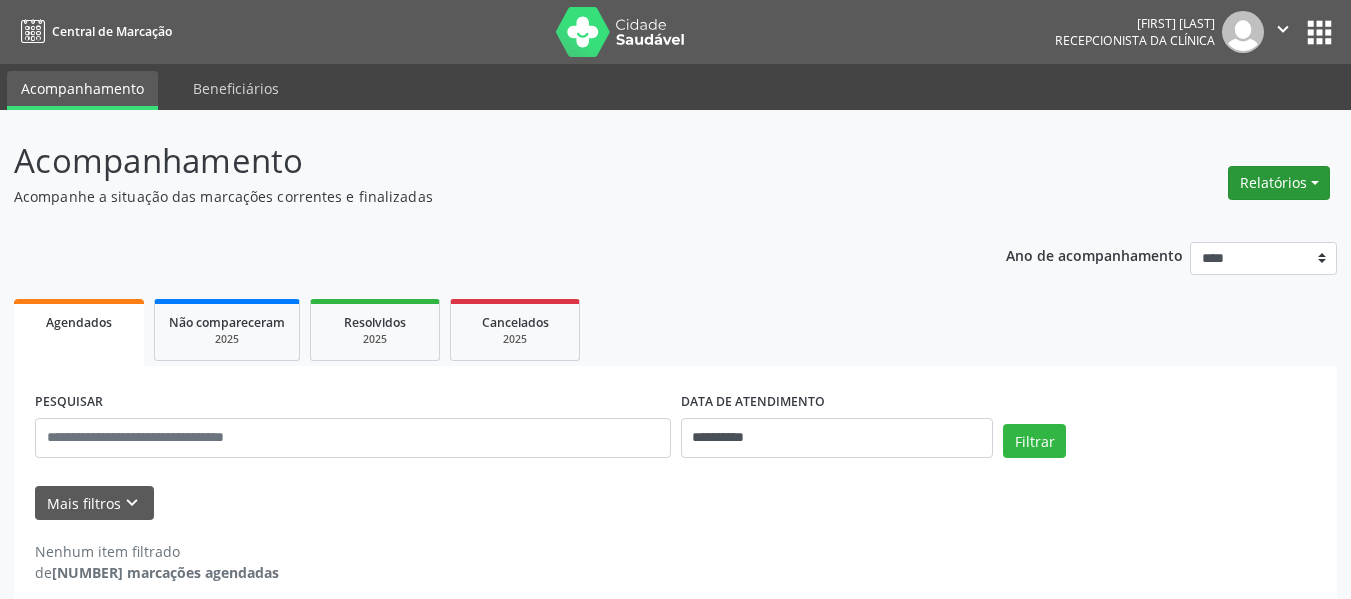 click on "Relatórios" at bounding box center [1279, 183] 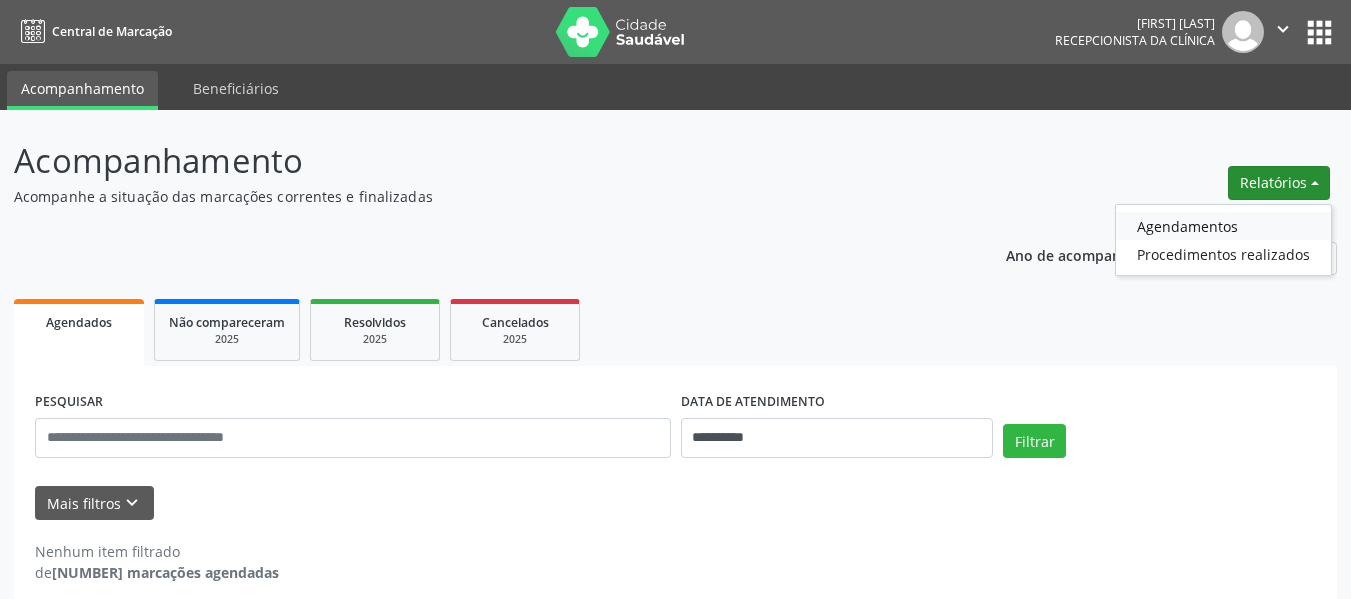 click on "Agendamentos" at bounding box center (1223, 226) 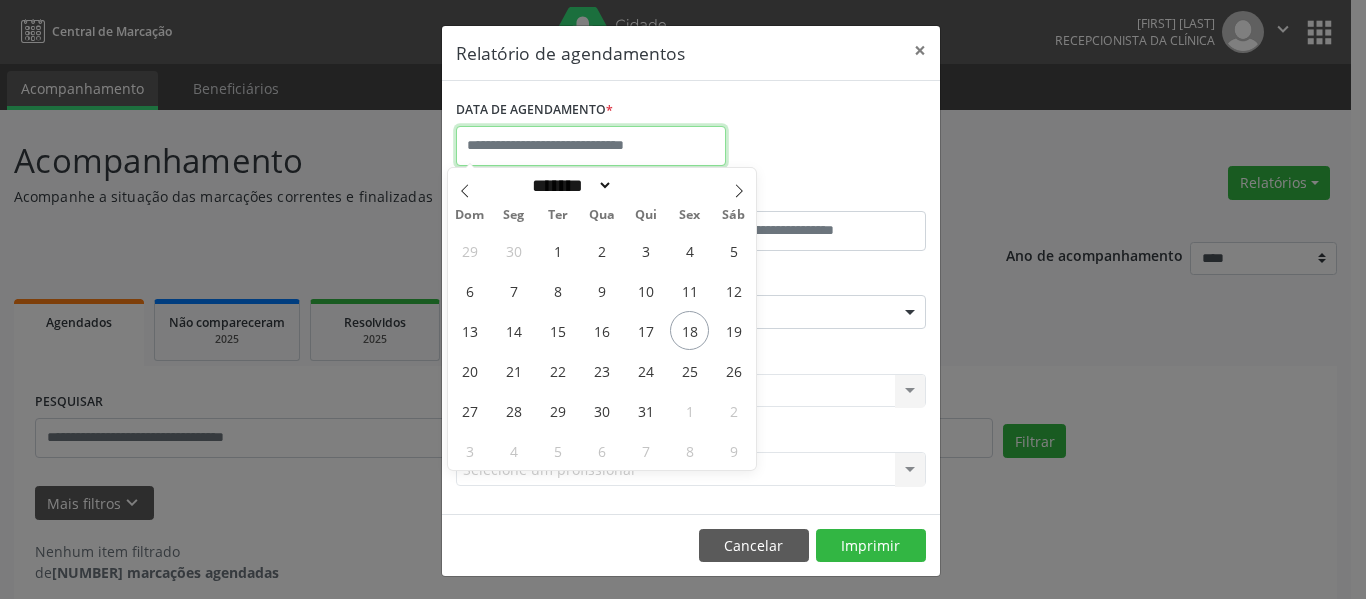 click at bounding box center [591, 146] 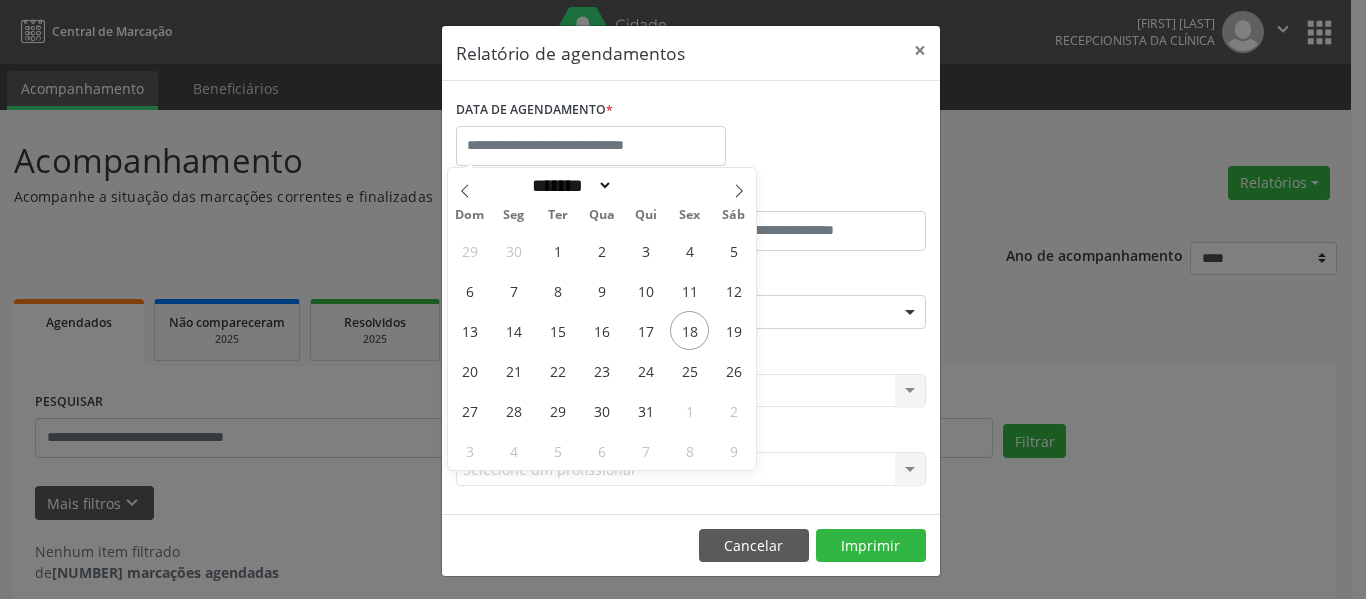 click on "DATA DE AGENDAMENTO
*" at bounding box center [691, 137] 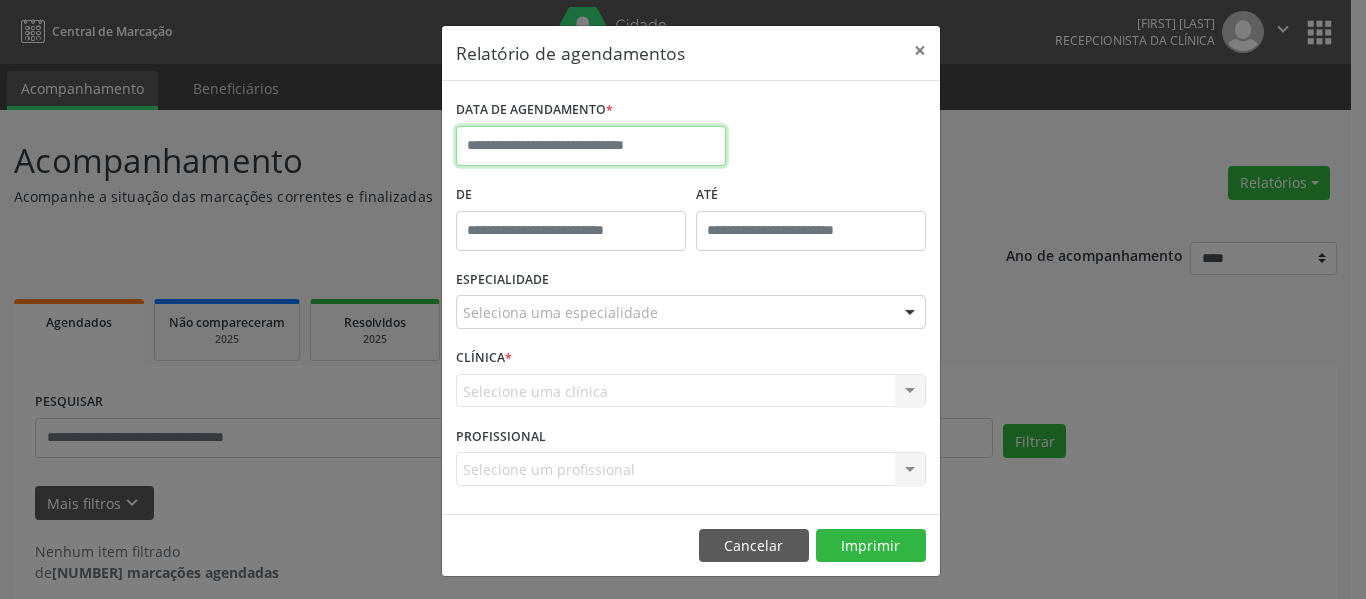 click at bounding box center (591, 146) 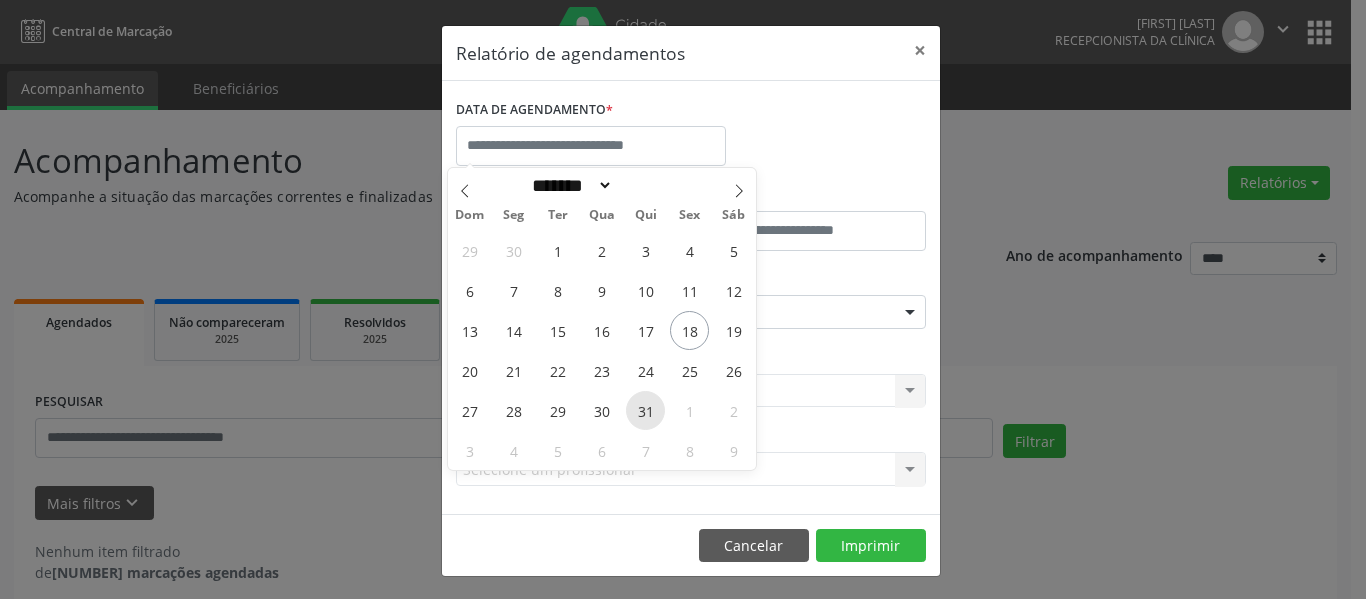 click on "31" at bounding box center [645, 410] 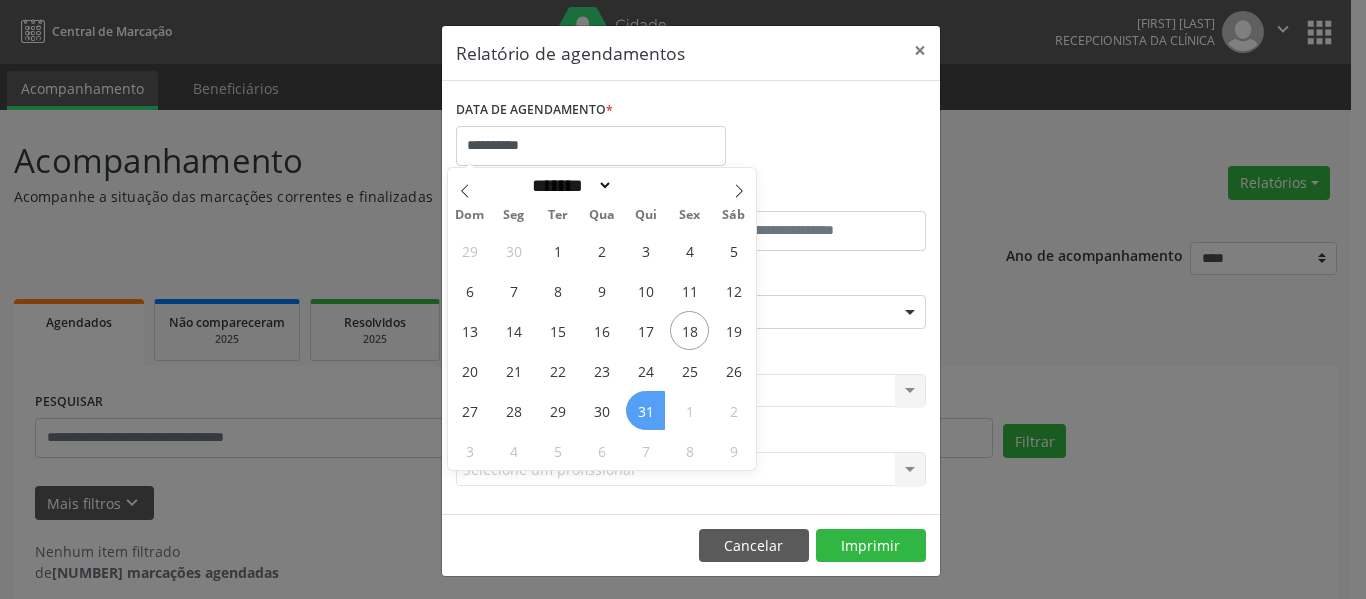 click on "31" at bounding box center [645, 410] 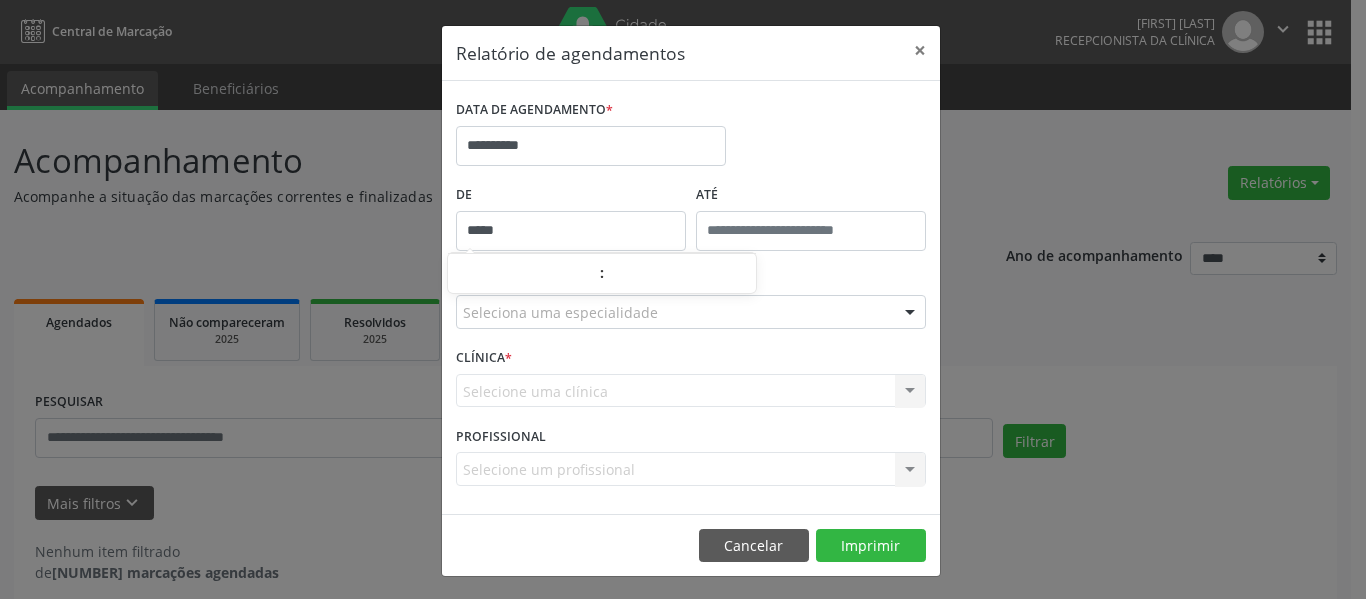 click on "*****" at bounding box center [571, 231] 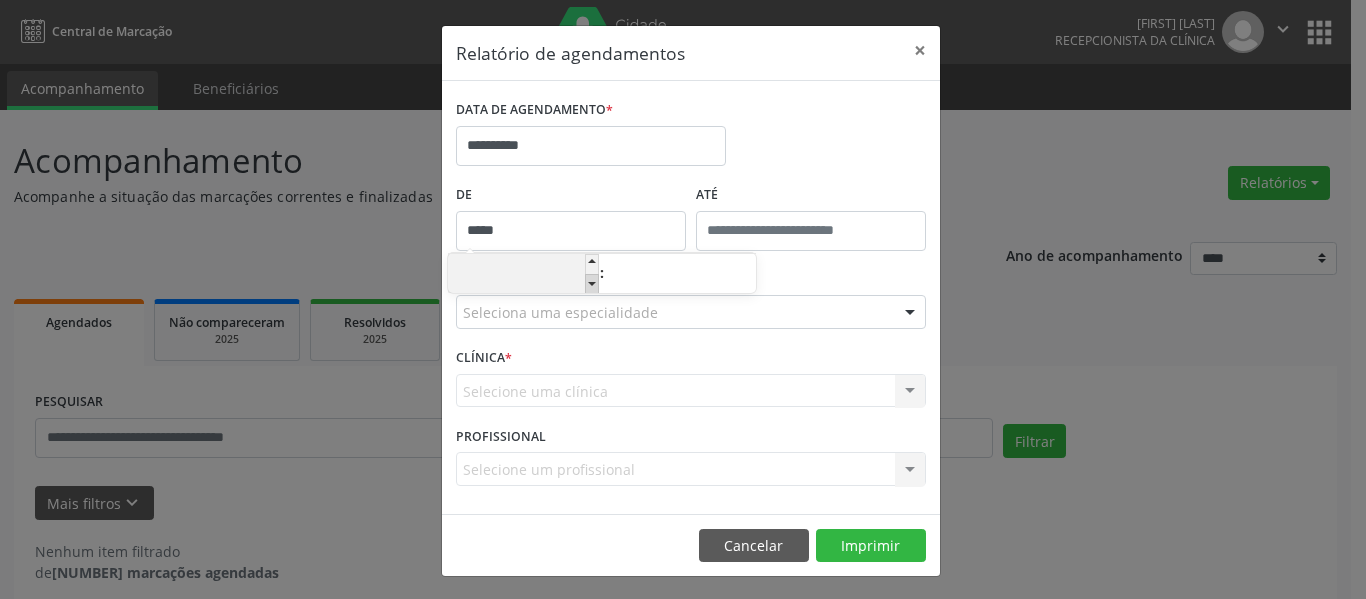 click at bounding box center (592, 284) 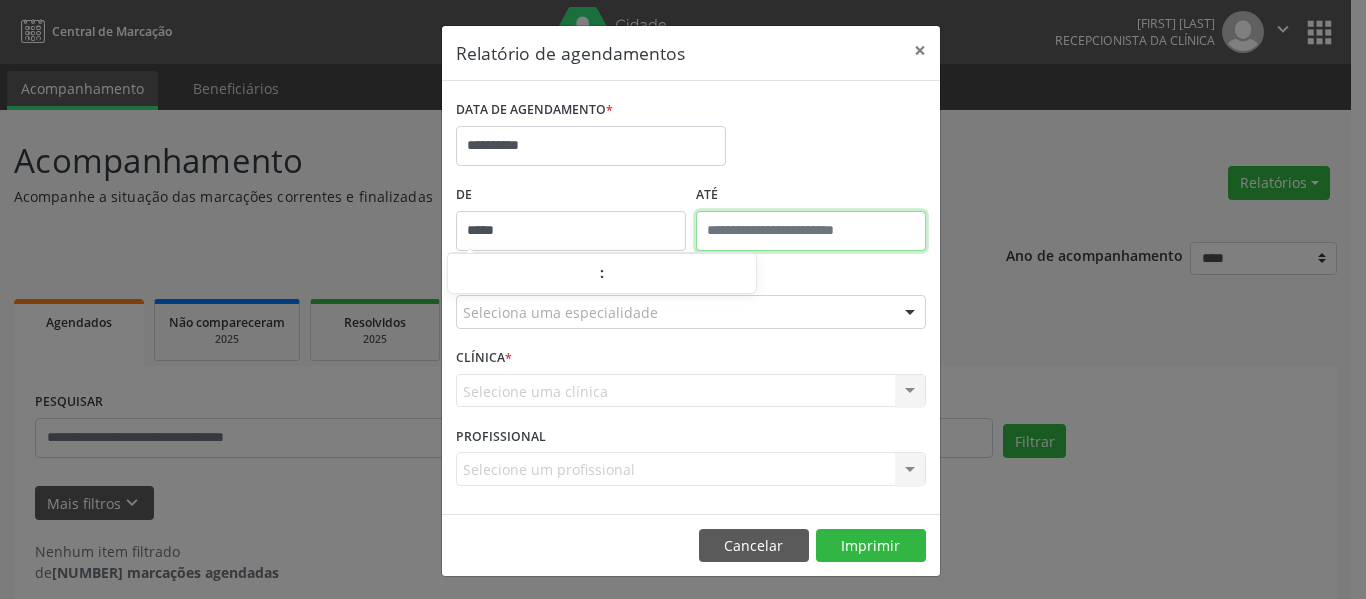 click at bounding box center (811, 231) 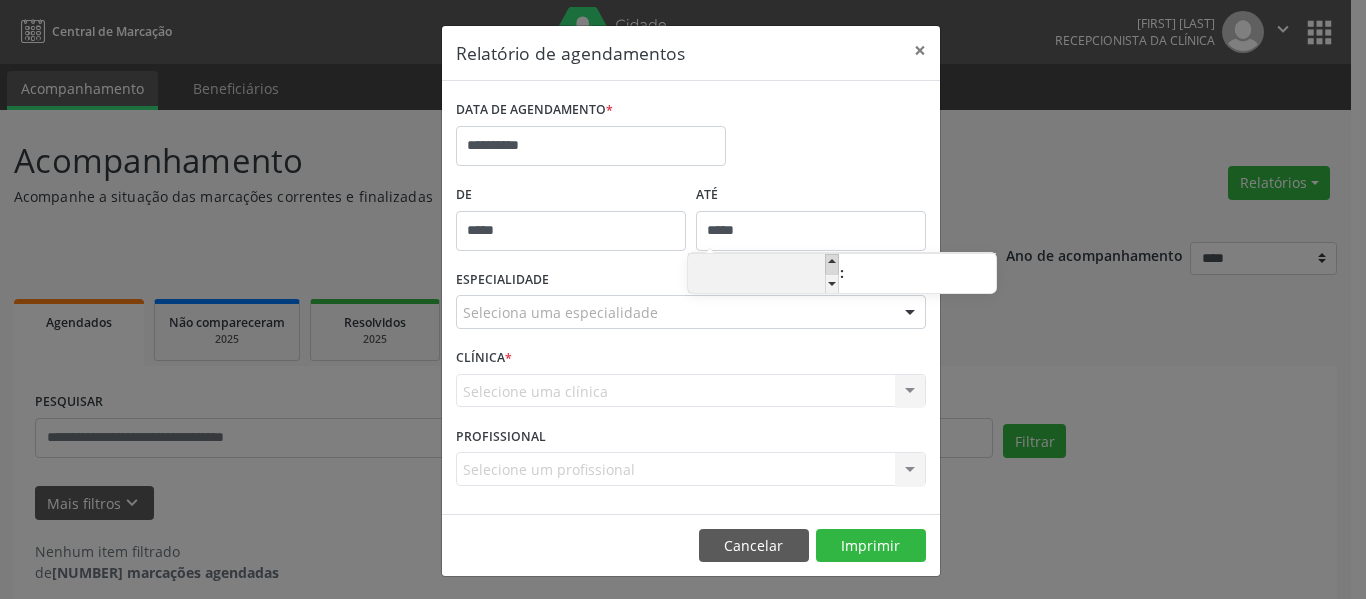 click at bounding box center [832, 264] 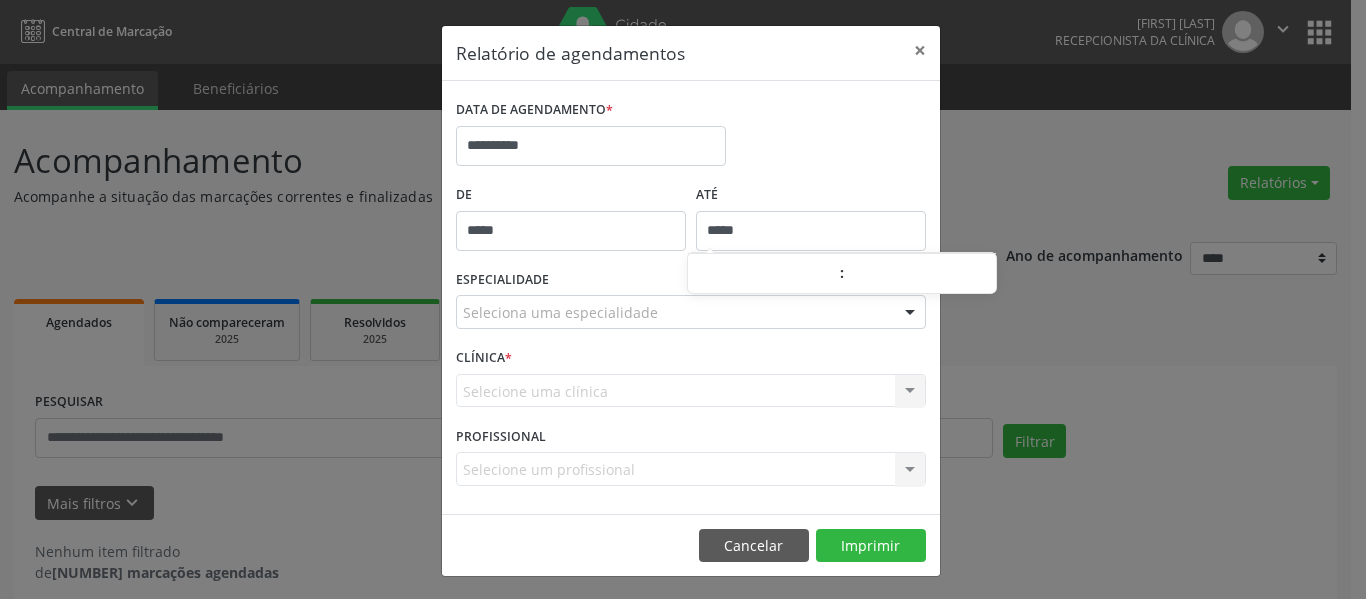 click on "ATÉ" at bounding box center [811, 195] 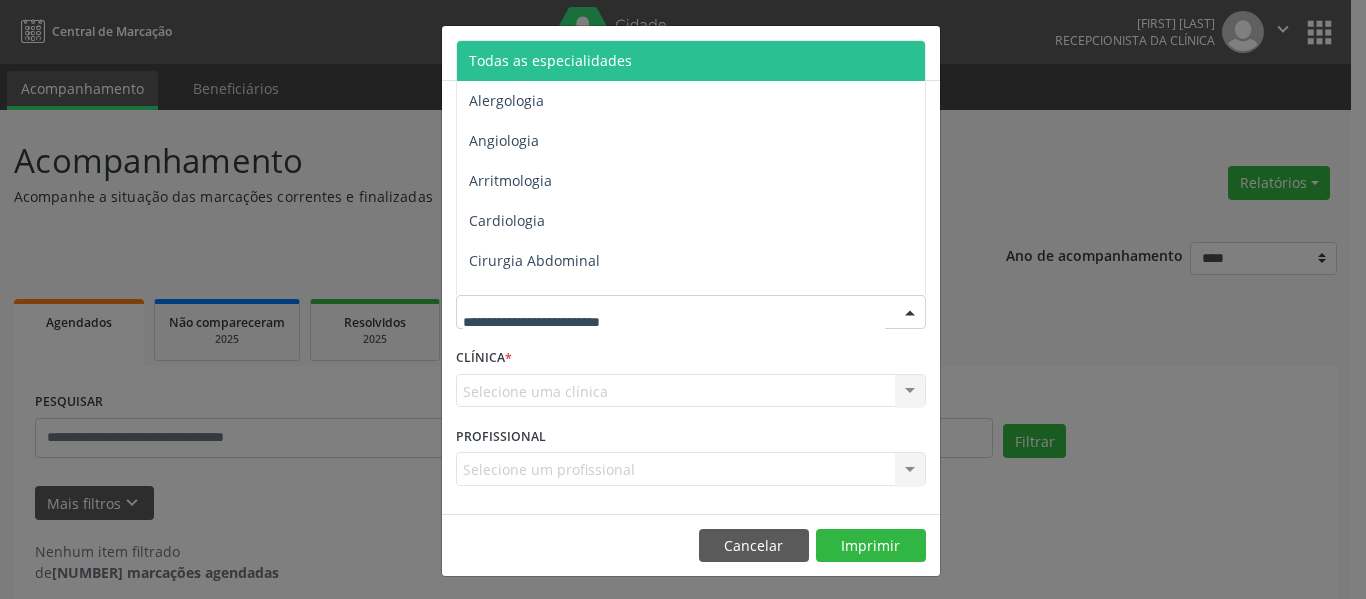click on "Todas as especialidades" at bounding box center [550, 60] 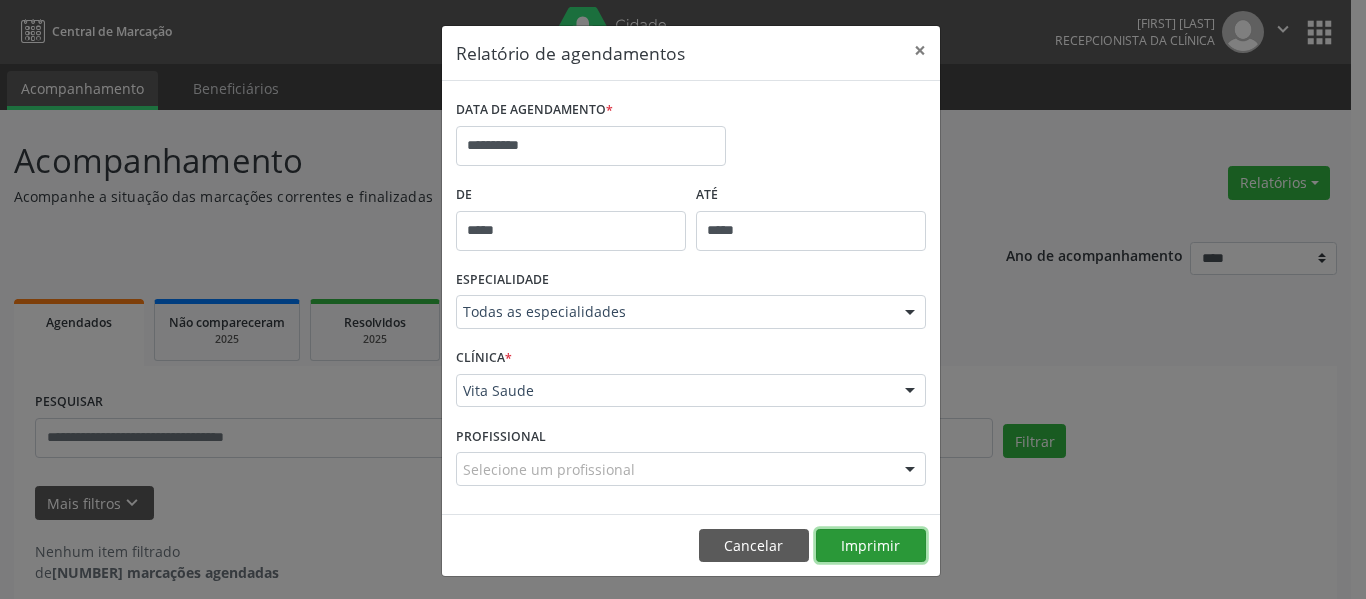 click on "Imprimir" at bounding box center (871, 546) 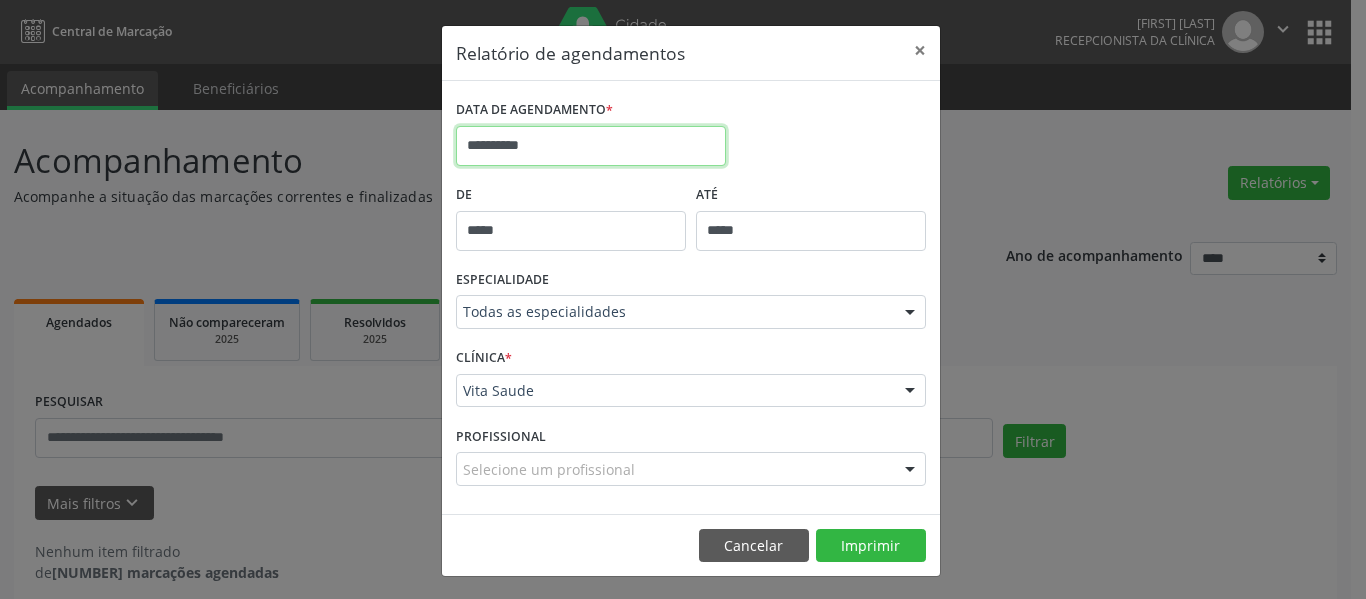 click on "**********" at bounding box center (591, 146) 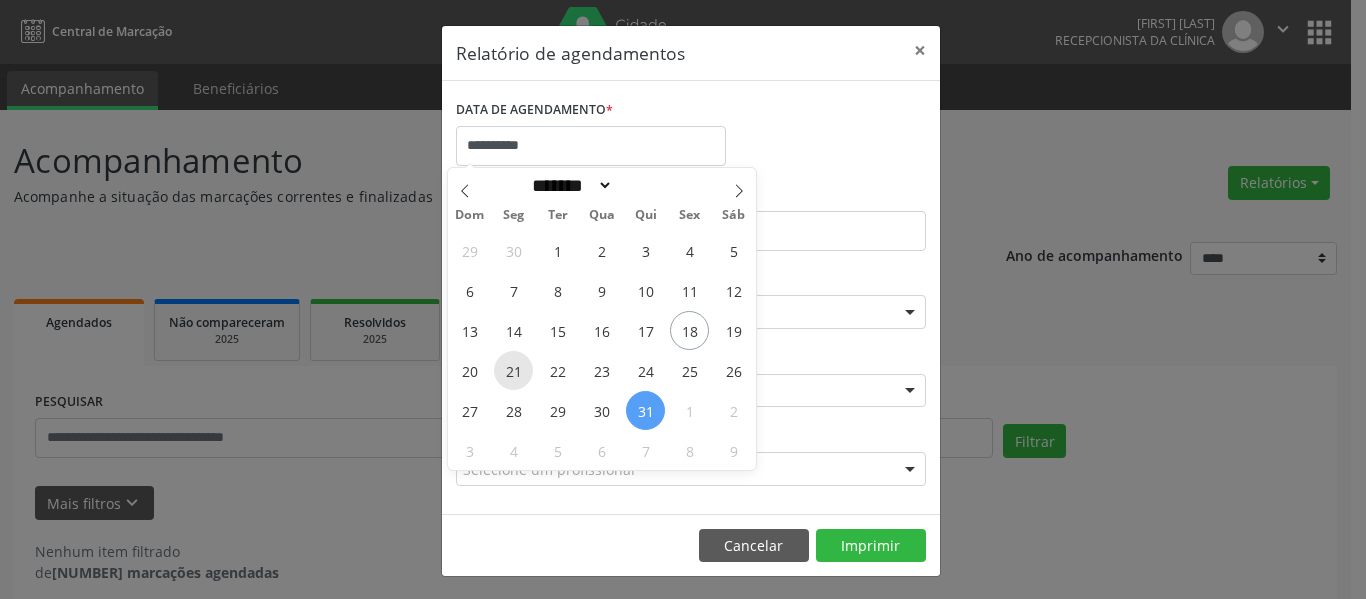 click on "21" at bounding box center (513, 370) 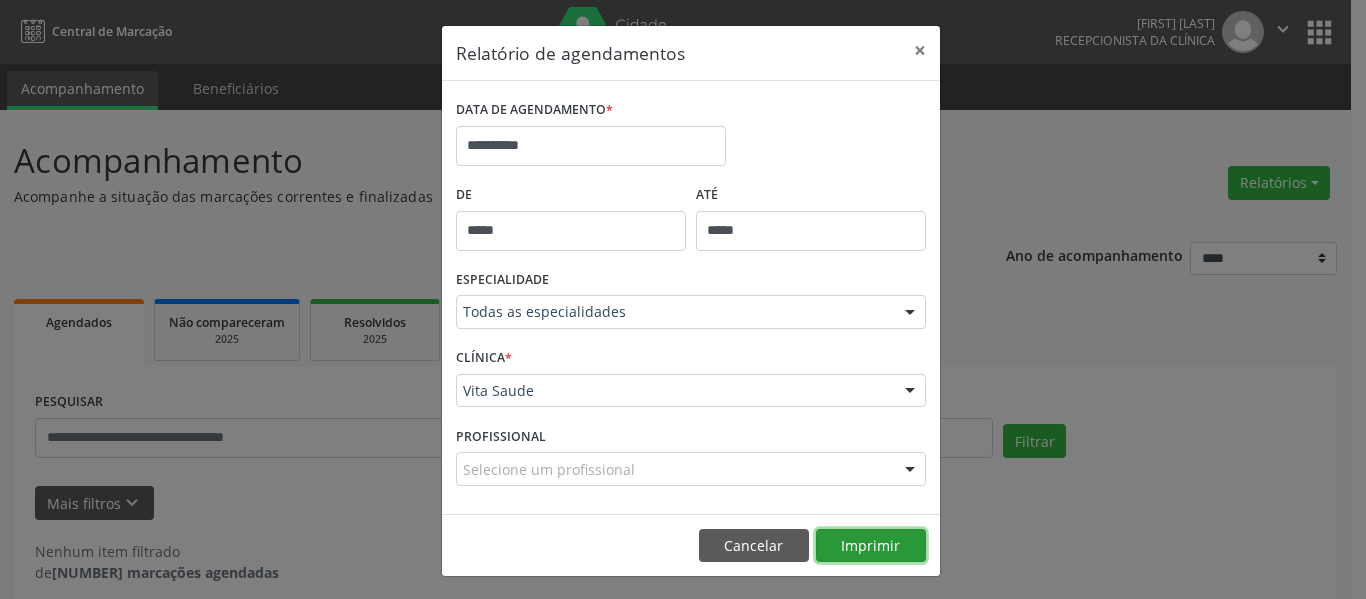 click on "Imprimir" at bounding box center (871, 546) 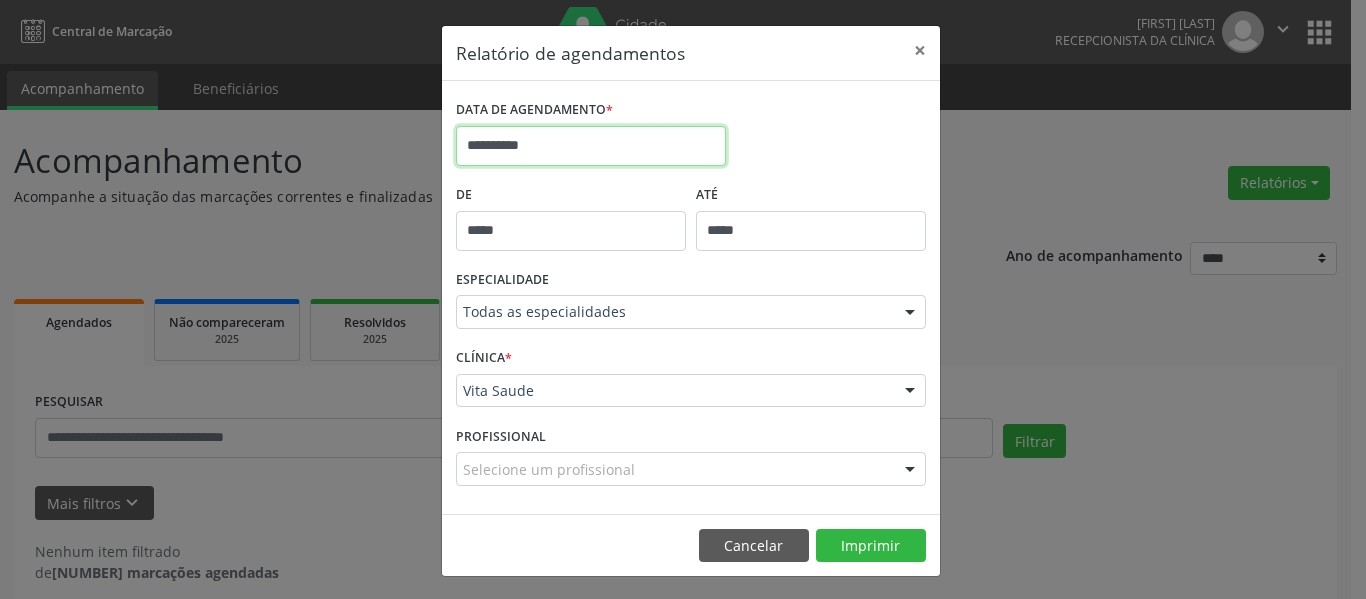 click on "**********" at bounding box center [591, 146] 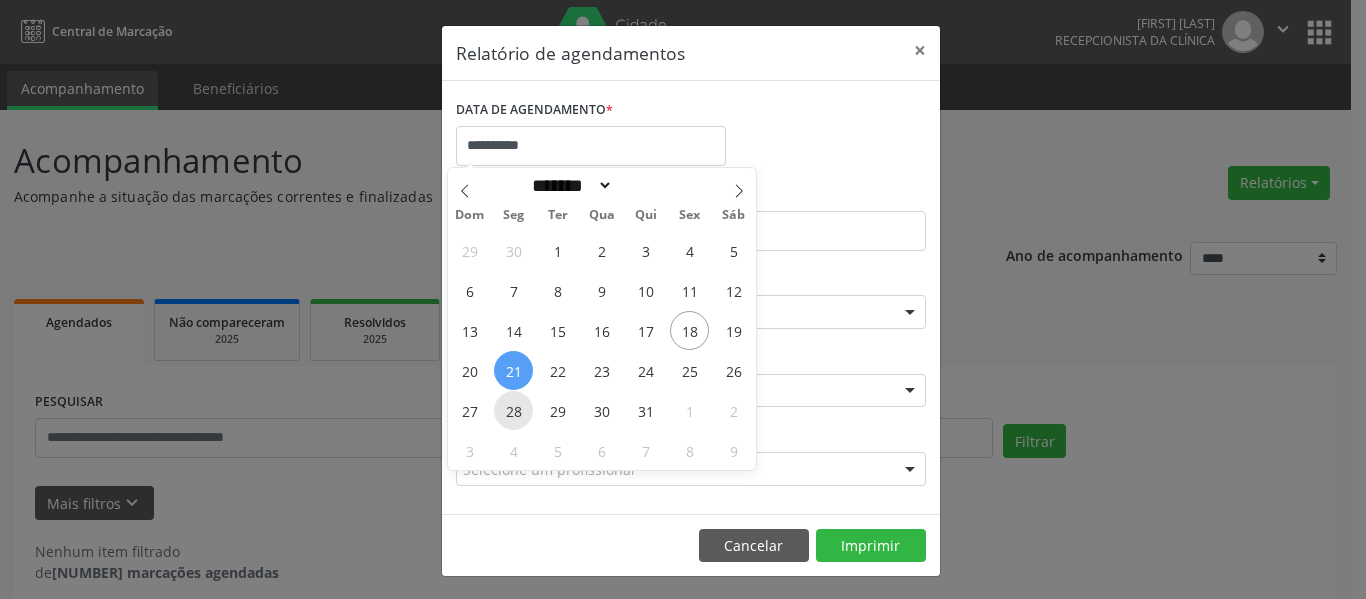 click on "28" at bounding box center (513, 410) 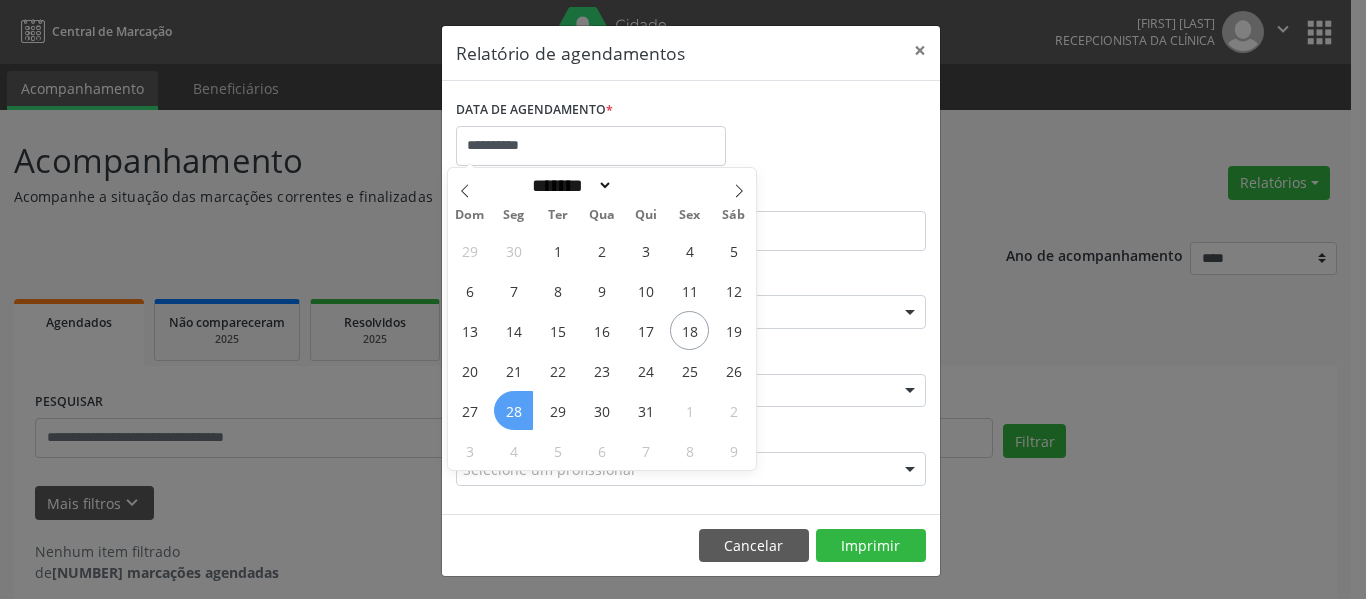click on "28" at bounding box center [513, 410] 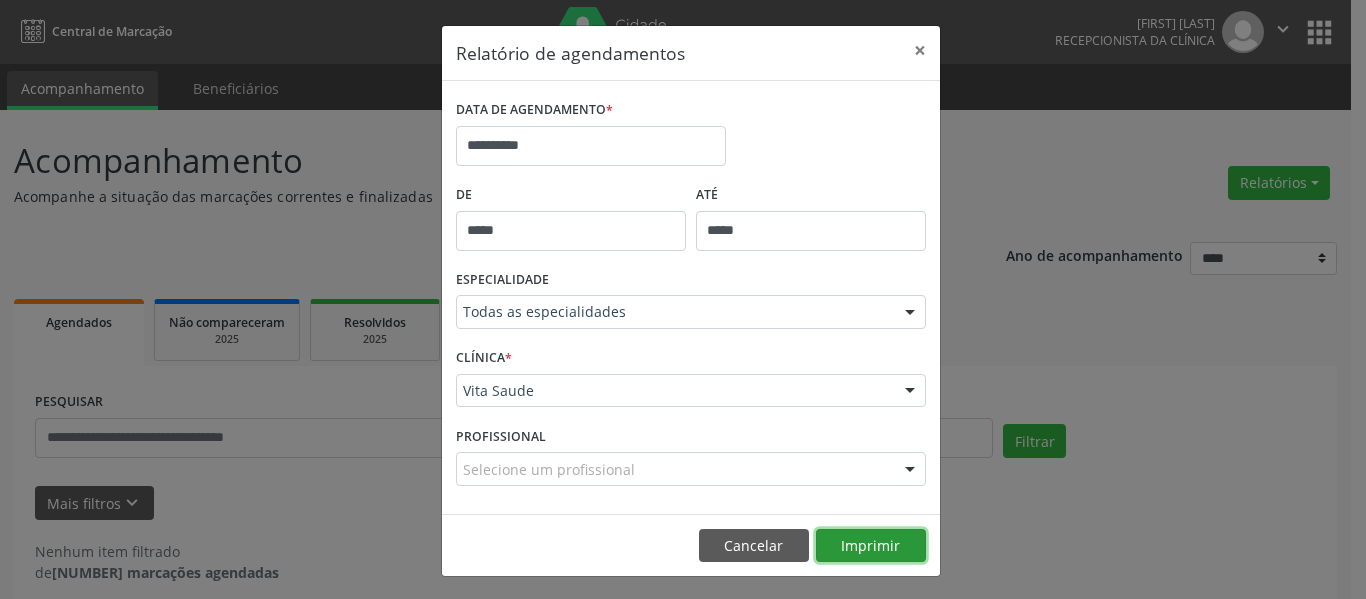 click on "Imprimir" at bounding box center (871, 546) 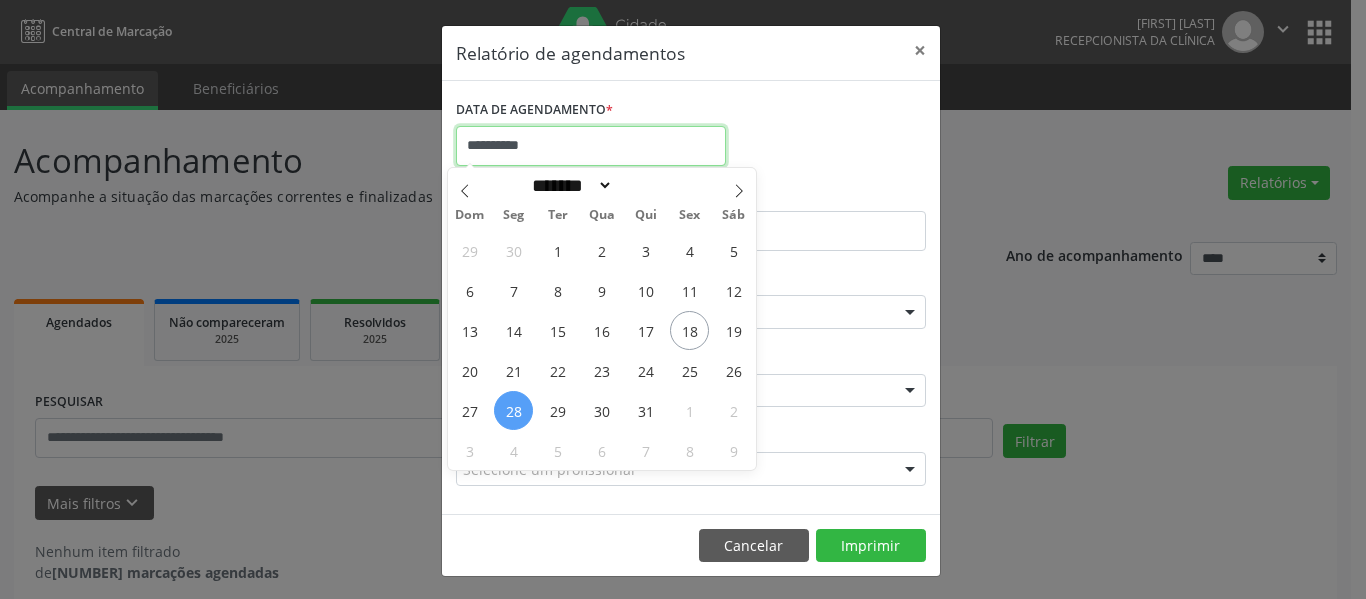 drag, startPoint x: 526, startPoint y: 150, endPoint x: 535, endPoint y: 156, distance: 10.816654 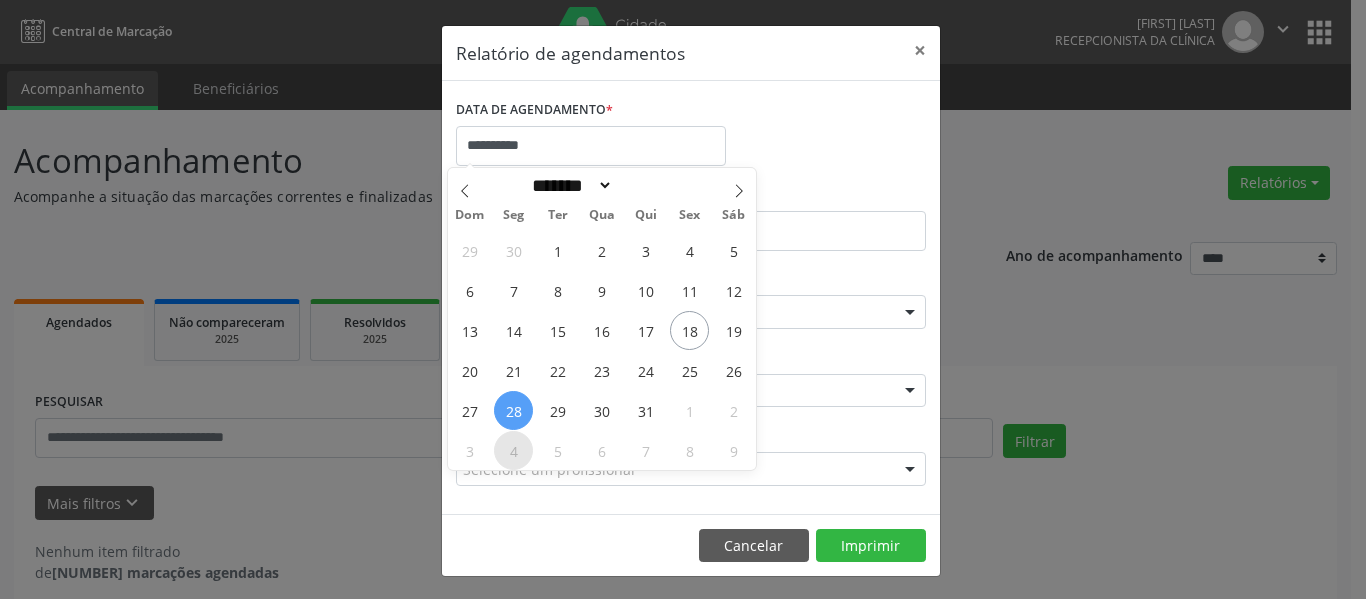 click on "4" at bounding box center (513, 450) 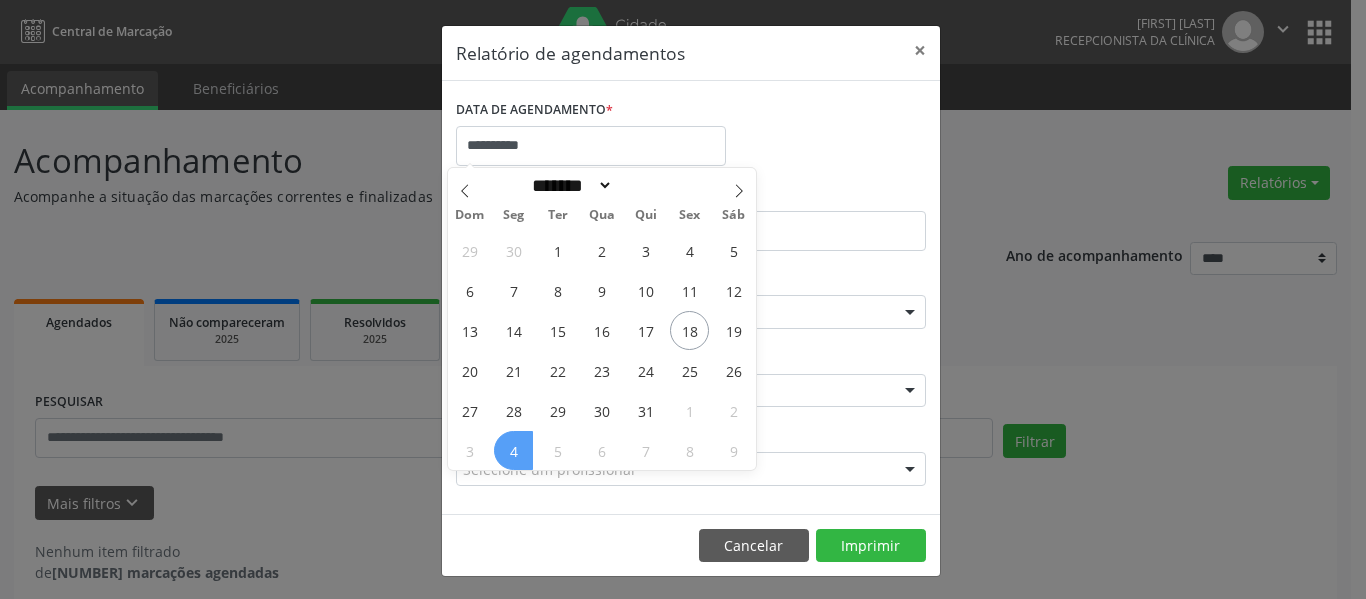 click on "4" at bounding box center [513, 450] 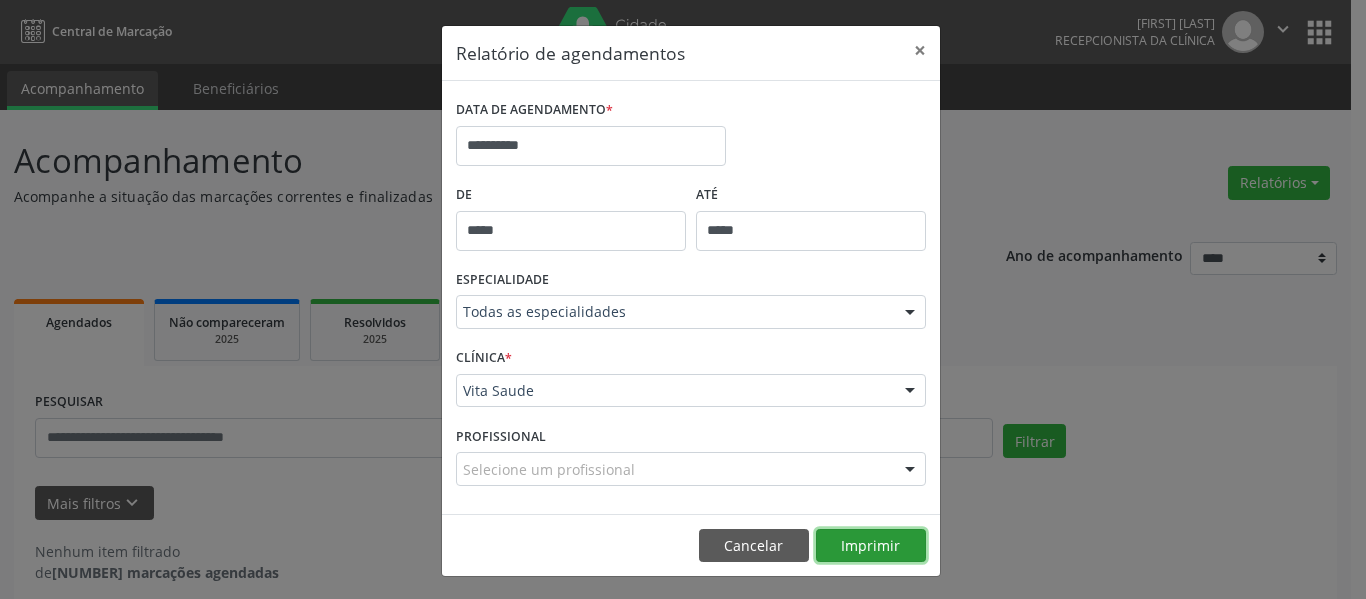click on "Imprimir" at bounding box center [871, 546] 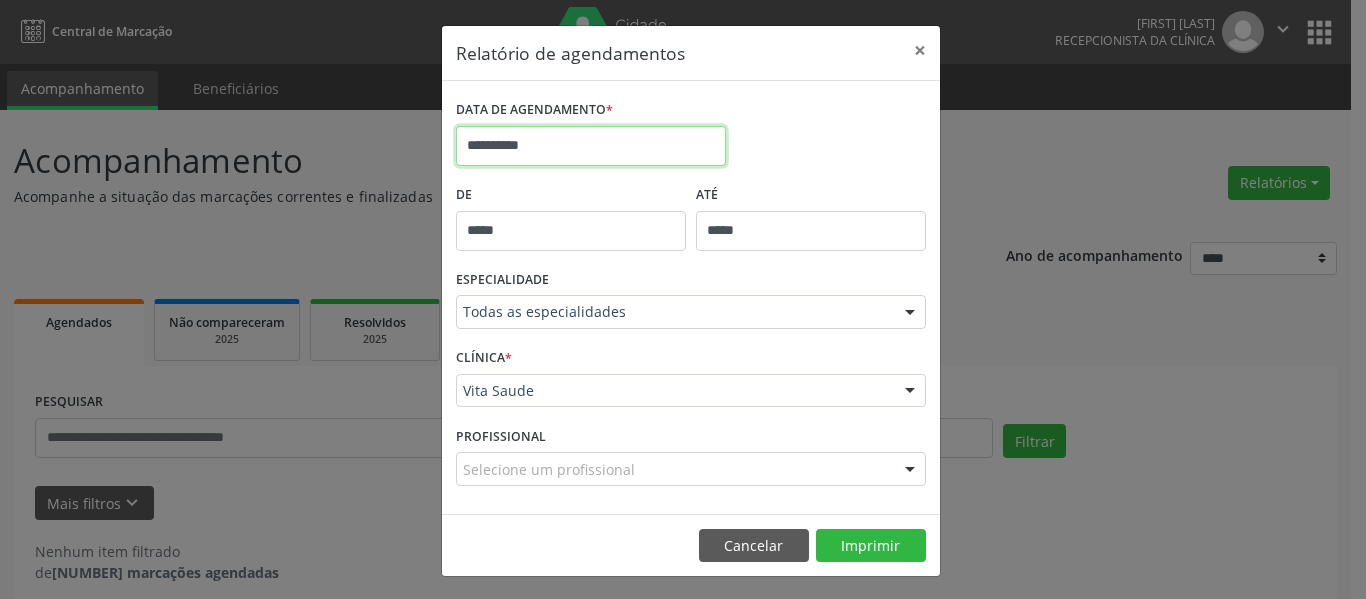 click on "**********" at bounding box center (591, 146) 